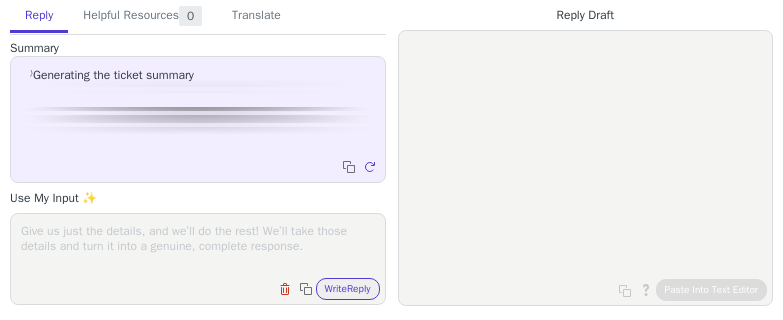 scroll, scrollTop: 0, scrollLeft: 0, axis: both 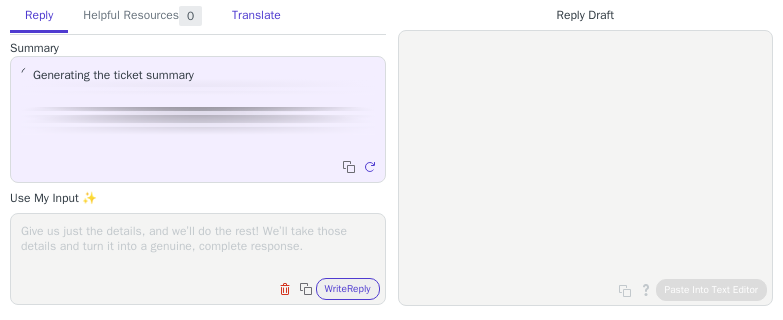 click on "Translate" at bounding box center [256, 16] 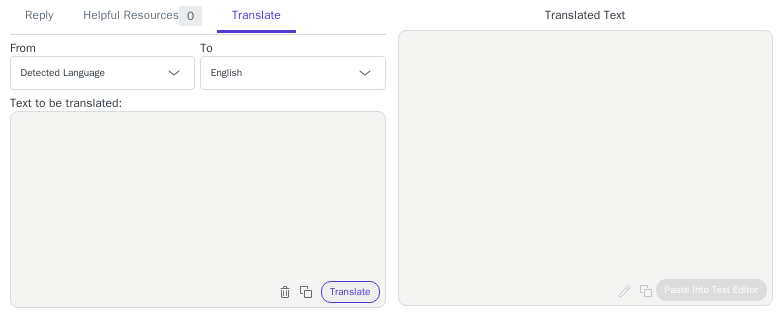 click at bounding box center [198, 197] 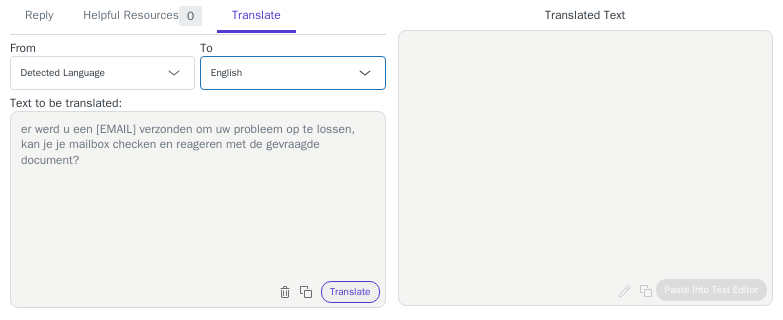 type on "er werd u een [EMAIL] verzonden om uw probleem op te lossen, kan je je mailbox checken en reageren met de gevraagde document?" 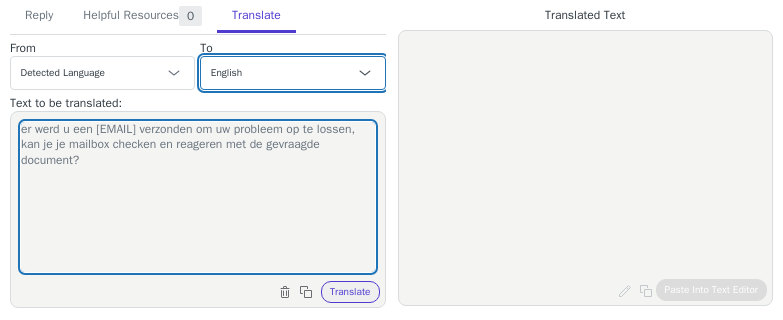 click on "Czech English Danish Dutch - Nederlands French - français French (Canada) German Italian Japanese Korean Norwegian Polish Portuguese Portuguese (Brazil) Slovak Spanish Swedish English (Belgium) French (Belgium) - français (Belgique) Dutch (Belgium) - Nederlands (België)" at bounding box center (292, 73) 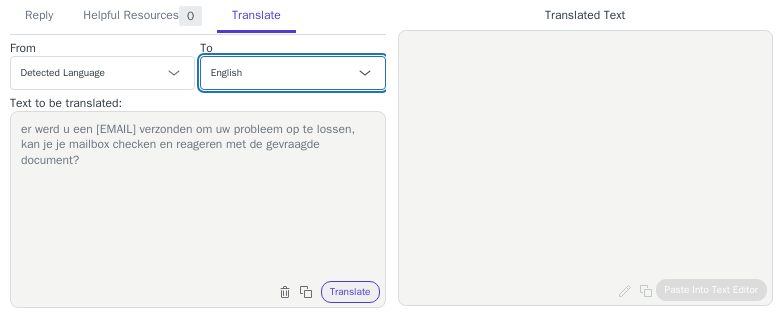 select on "fr-ca" 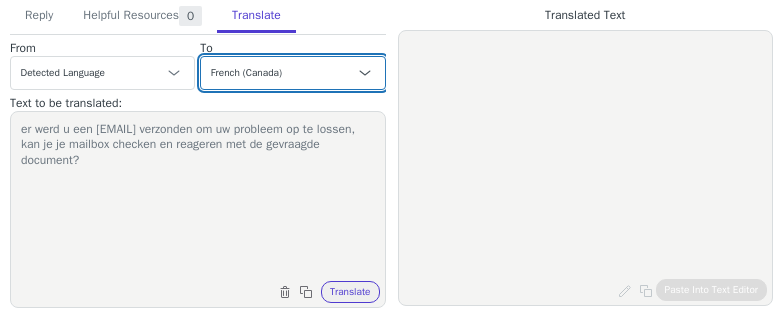 click on "Czech English Danish Dutch - Nederlands French - français French (Canada) German Italian Japanese Korean Norwegian Polish Portuguese Portuguese (Brazil) Slovak Spanish Swedish English (Belgium) French (Belgium) - français (Belgique) Dutch (Belgium) - Nederlands (België)" at bounding box center (292, 73) 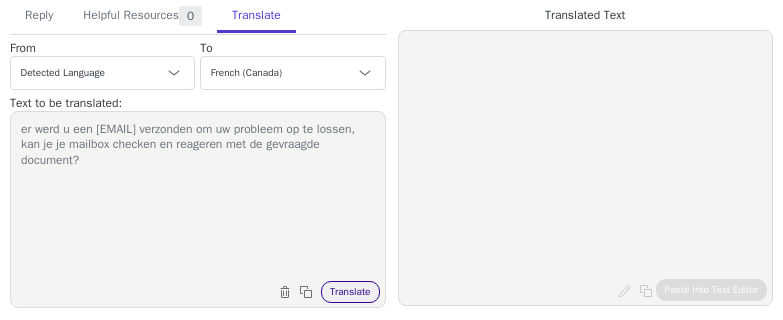 click on "Translate" at bounding box center (350, 292) 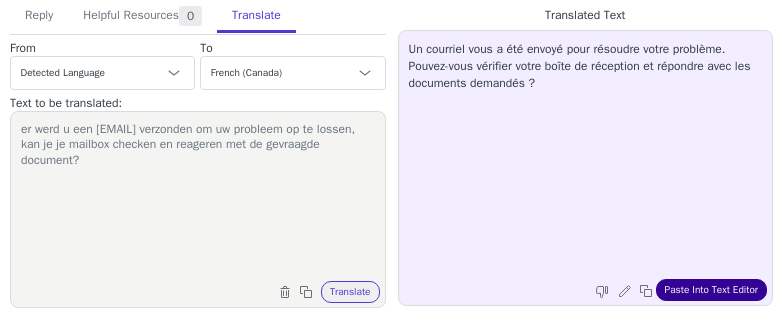 click on "Paste Into Text Editor" at bounding box center [711, 290] 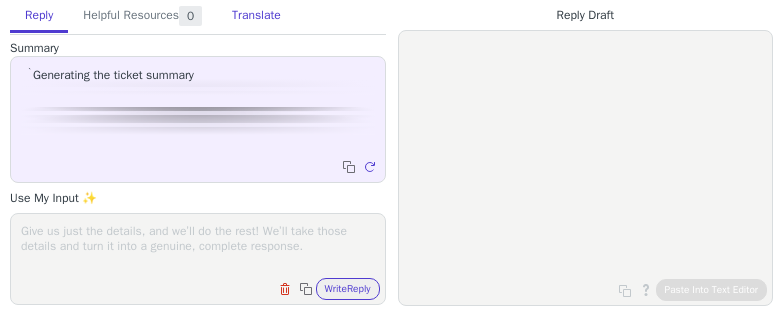 scroll, scrollTop: 0, scrollLeft: 0, axis: both 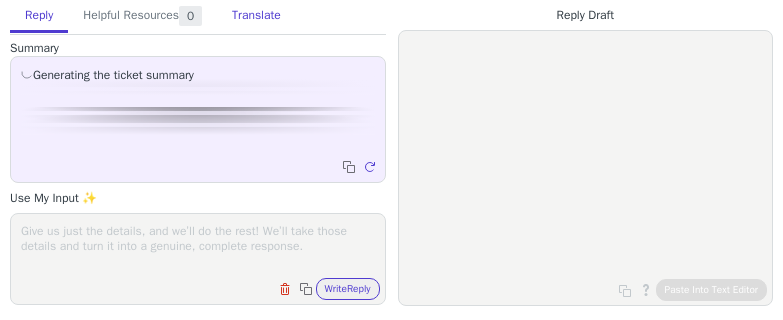 click on "Translate" at bounding box center (256, 16) 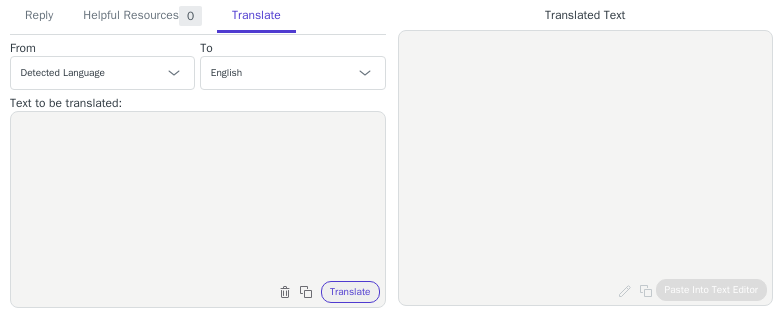 click at bounding box center (198, 197) 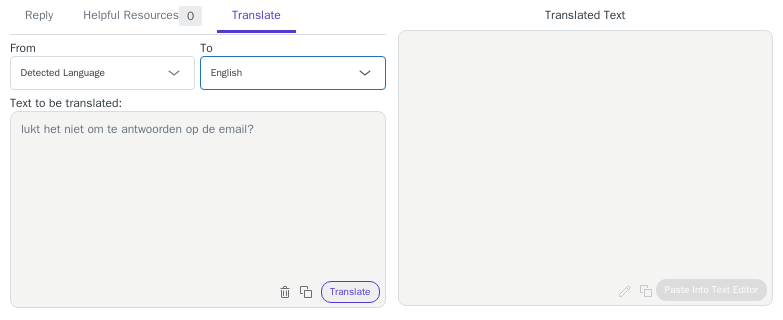 type on "lukt het niet om te antwoorden op de email?" 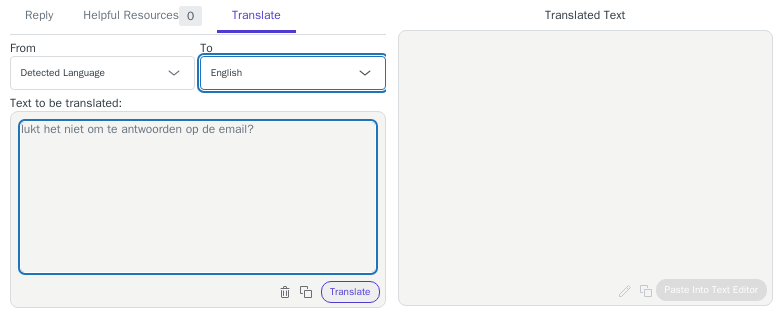 click on "Czech English Danish Dutch - Nederlands French - français French (Canada) German Italian Japanese Korean Norwegian Polish Portuguese Portuguese (Brazil) Slovak Spanish Swedish English (Belgium) French (Belgium) - français (Belgique) Dutch (Belgium) - Nederlands (België)" at bounding box center [292, 73] 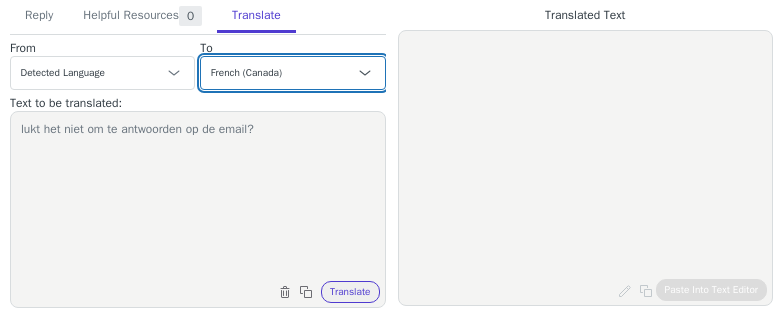 click on "Czech English Danish Dutch - Nederlands French - français French (Canada) German Italian Japanese Korean Norwegian Polish Portuguese Portuguese (Brazil) Slovak Spanish Swedish English (Belgium) French (Belgium) - français (Belgique) Dutch (Belgium) - Nederlands (België)" at bounding box center [292, 73] 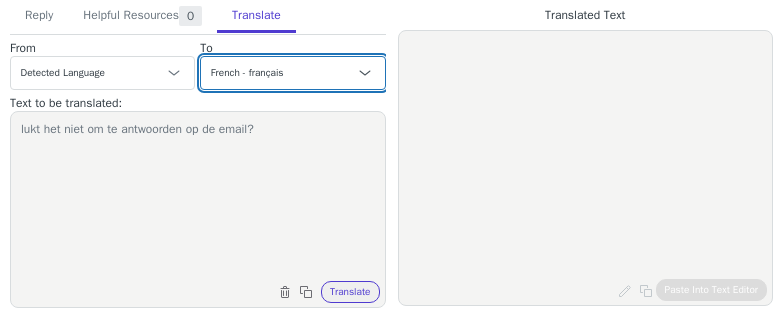 click on "Czech English Danish Dutch - Nederlands French - français French (Canada) German Italian Japanese Korean Norwegian Polish Portuguese Portuguese (Brazil) Slovak Spanish Swedish English (Belgium) French (Belgium) - français (Belgique) Dutch (Belgium) - Nederlands (België)" at bounding box center [292, 73] 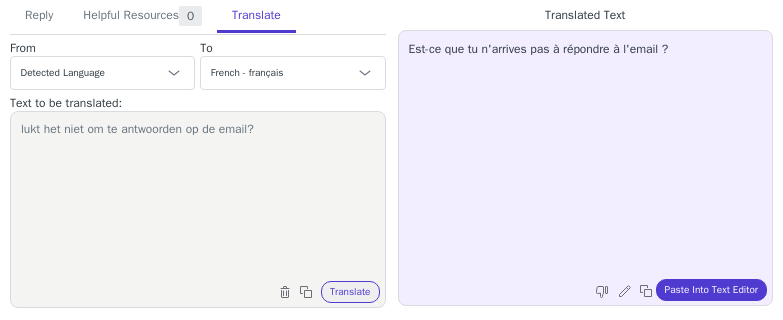click on "Est-ce que tu n'arrives pas à répondre à l'email ? Edit and re-translate Copy to clipboard Paste Into Text Editor" at bounding box center [586, 168] 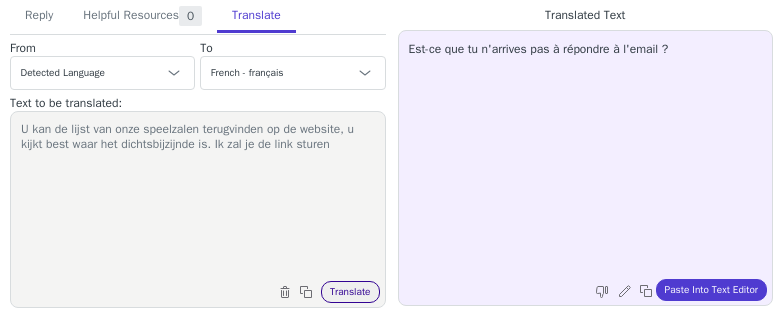 type on "U kan de lijst van onze speelzalen terugvinden op de website, u kijkt best waar het dichtsbijzijnde is. Ik zal je de link sturen" 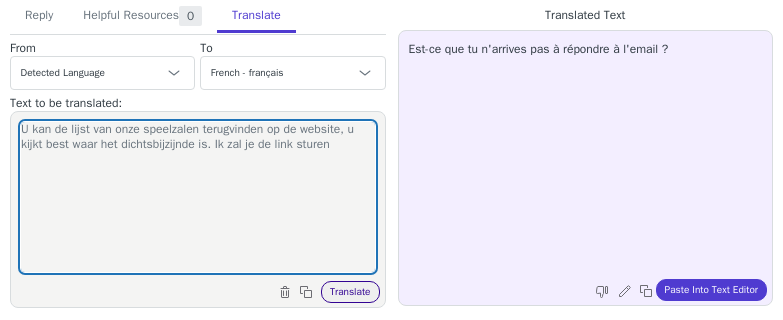 click on "Translate" at bounding box center [350, 292] 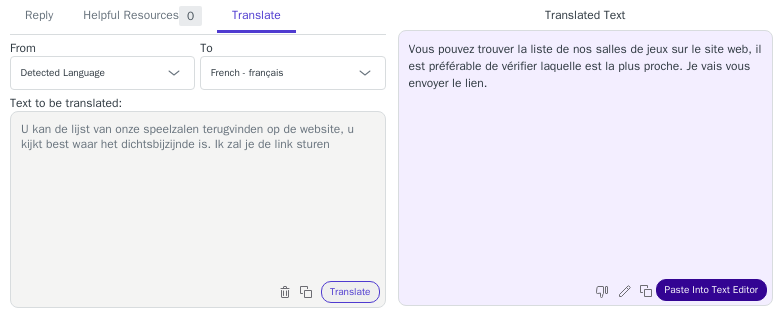 click on "Paste Into Text Editor" at bounding box center [711, 290] 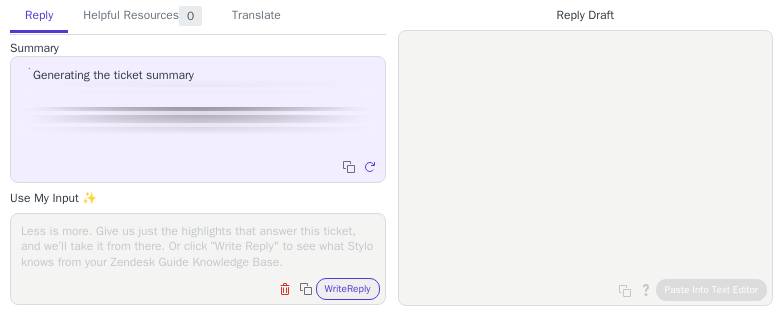 scroll, scrollTop: 0, scrollLeft: 0, axis: both 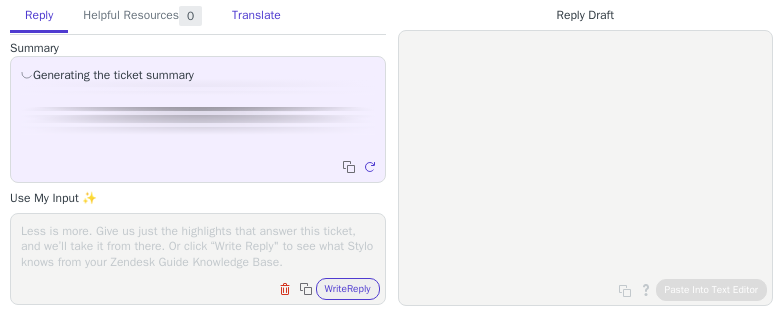 click on "Translate" at bounding box center (256, 16) 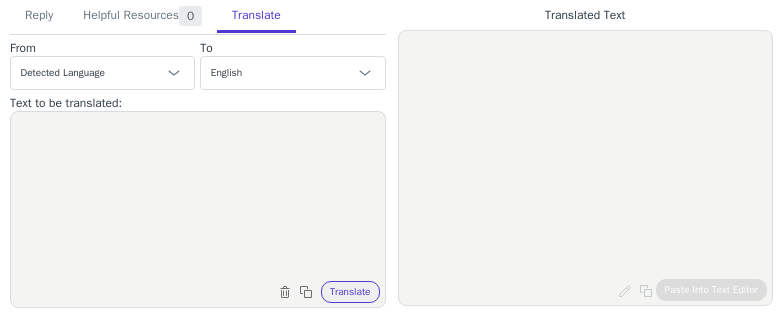 click at bounding box center [198, 197] 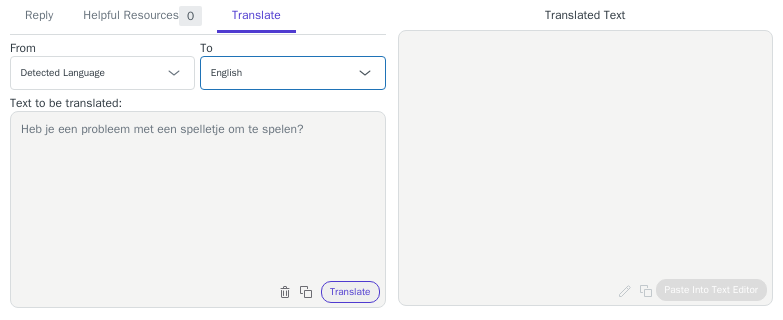 type on "Heb je een probleem met een spelletje om te spelen?" 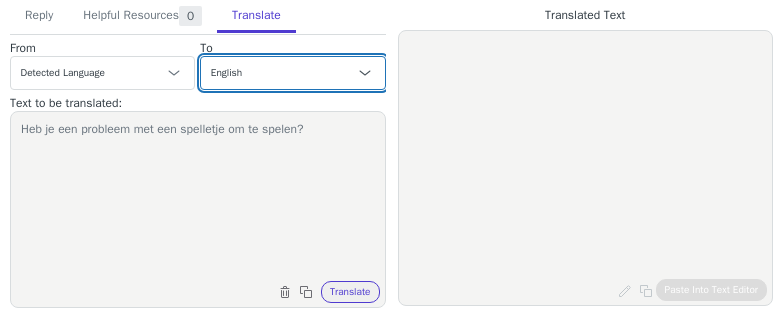 click on "Czech English Danish Dutch - Nederlands French - français French (Canada) German Italian Japanese Korean Norwegian Polish Portuguese Portuguese (Brazil) Slovak Spanish Swedish English (Belgium) French (Belgium) - français (Belgique) Dutch (Belgium) - Nederlands (België)" at bounding box center (292, 73) 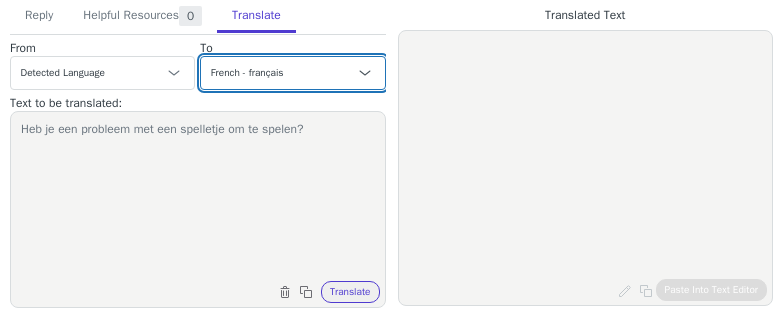 click on "Czech English Danish Dutch - Nederlands French - français French (Canada) German Italian Japanese Korean Norwegian Polish Portuguese Portuguese (Brazil) Slovak Spanish Swedish English (Belgium) French (Belgium) - français (Belgique) Dutch (Belgium) - Nederlands (België)" at bounding box center [292, 73] 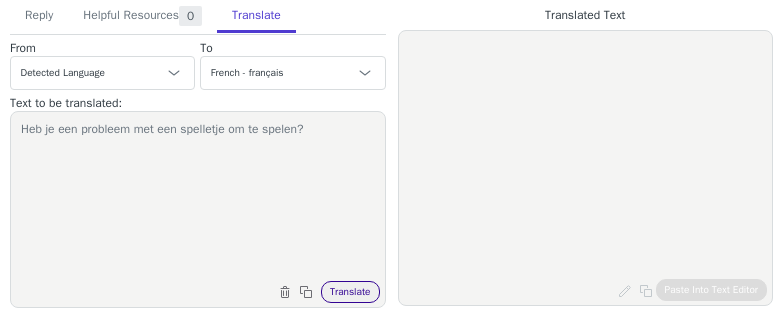 click on "Translate" at bounding box center [350, 292] 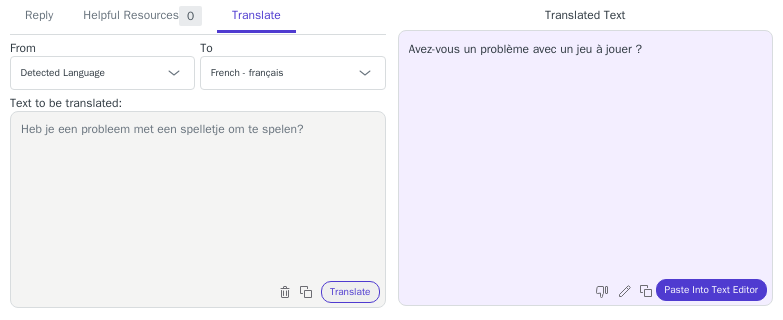 click on "Heb je een probleem met een spelletje om te spelen?" at bounding box center [198, 197] 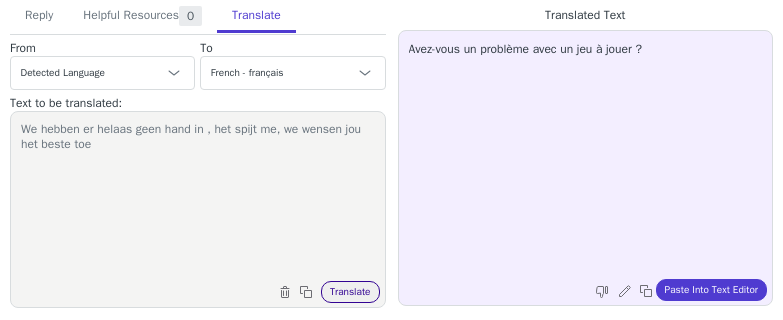 type on "We hebben er helaas geen hand in , het spijt me, we wensen jou het beste toe" 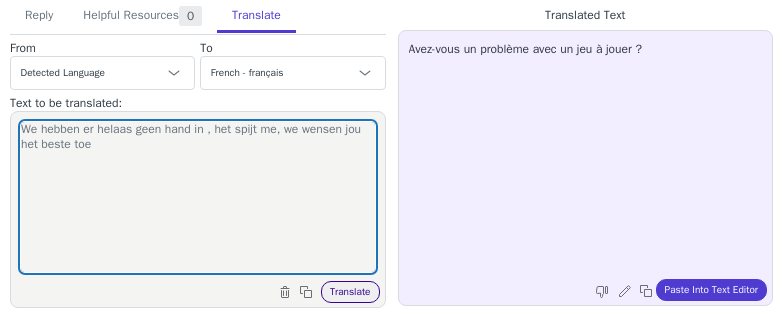 click on "Translate" at bounding box center (350, 292) 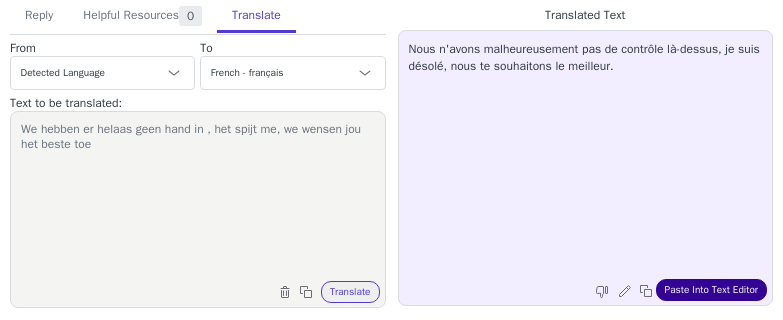 click on "Paste Into Text Editor" at bounding box center [711, 290] 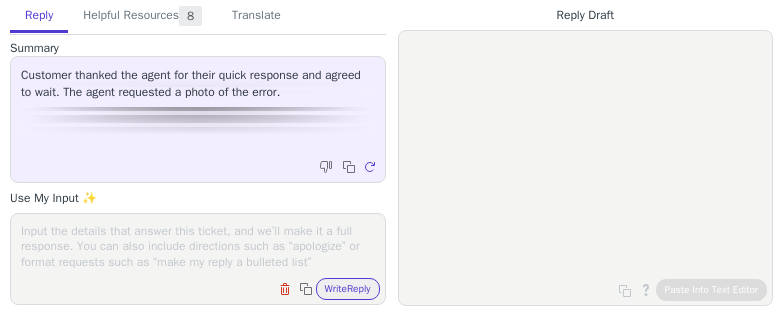scroll, scrollTop: 0, scrollLeft: 0, axis: both 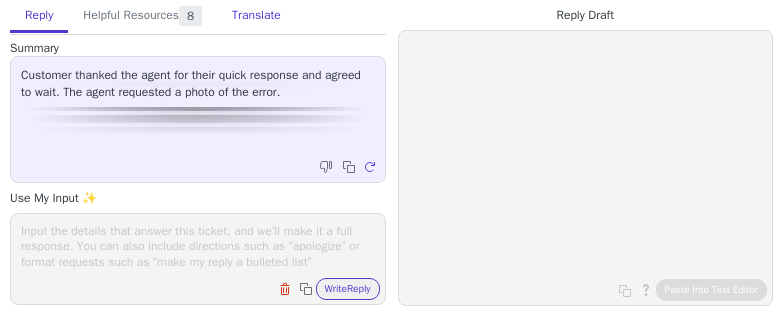 click on "Translate" at bounding box center (256, 16) 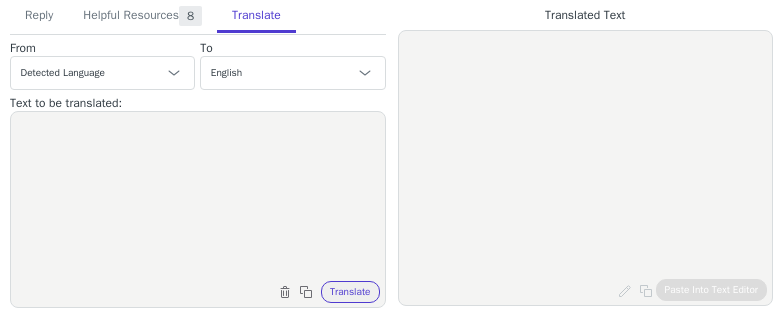 click at bounding box center [198, 197] 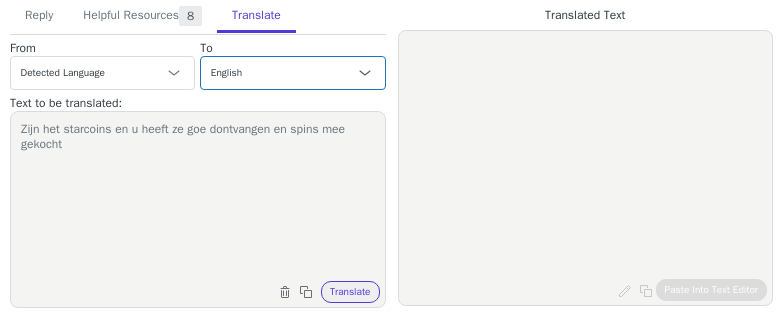 type on "Zijn het starcoins en u heeft ze goe dontvangen en spins mee gekocht" 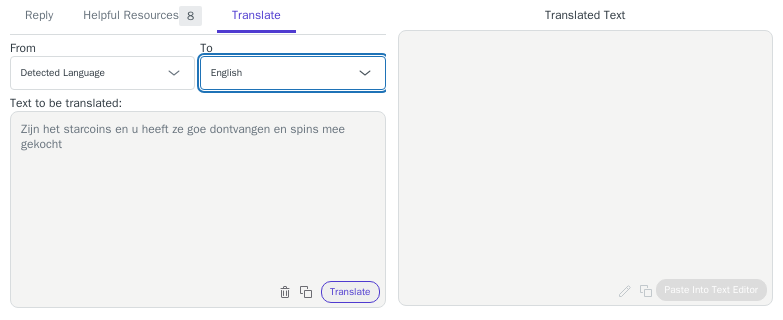 click on "Czech English Danish Dutch - Nederlands French - français French (Canada) German Italian Japanese Korean Norwegian Polish Portuguese Portuguese (Brazil) Slovak Spanish Swedish English (Belgium) French (Belgium) - français (Belgique) Dutch (Belgium) - Nederlands (België)" at bounding box center (292, 73) 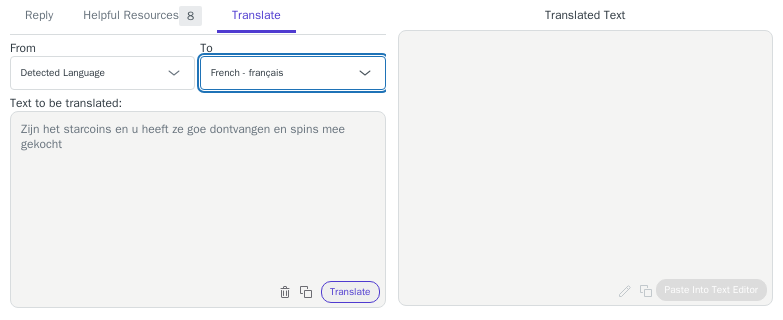 click on "Czech English Danish Dutch - Nederlands French - français French (Canada) German Italian Japanese Korean Norwegian Polish Portuguese Portuguese (Brazil) Slovak Spanish Swedish English (Belgium) French (Belgium) - français (Belgique) Dutch (Belgium) - Nederlands (België)" at bounding box center [292, 73] 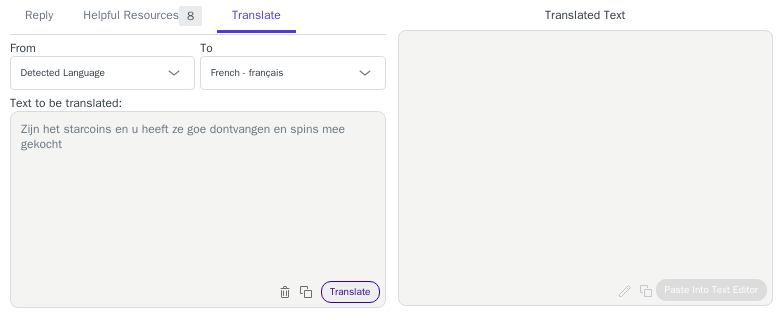 click on "Translate" at bounding box center (350, 292) 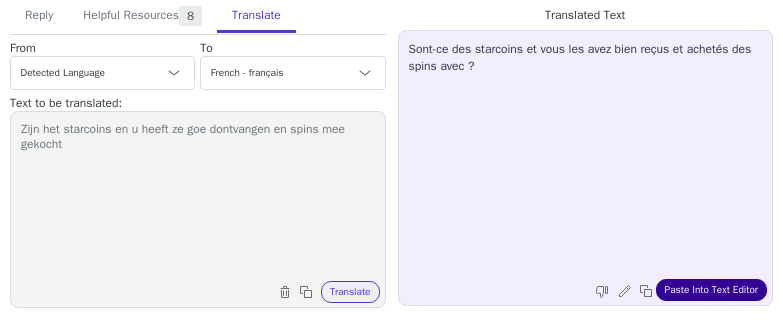 click on "Paste Into Text Editor" at bounding box center (711, 290) 